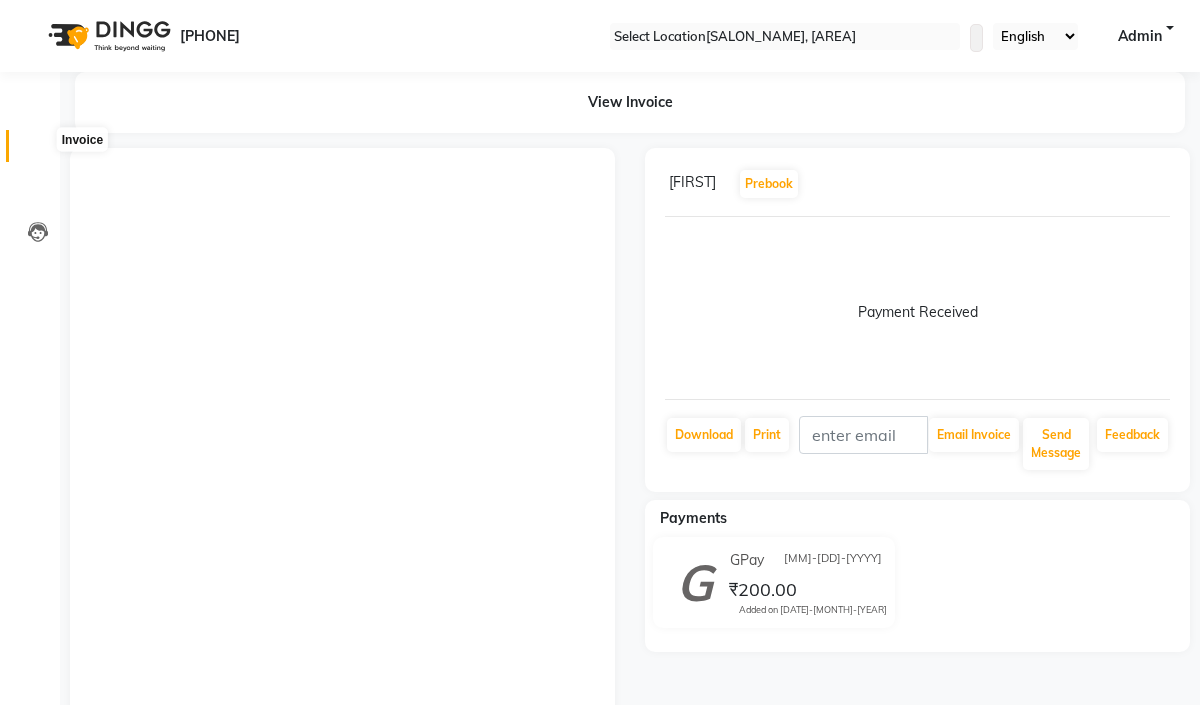 scroll, scrollTop: 0, scrollLeft: 0, axis: both 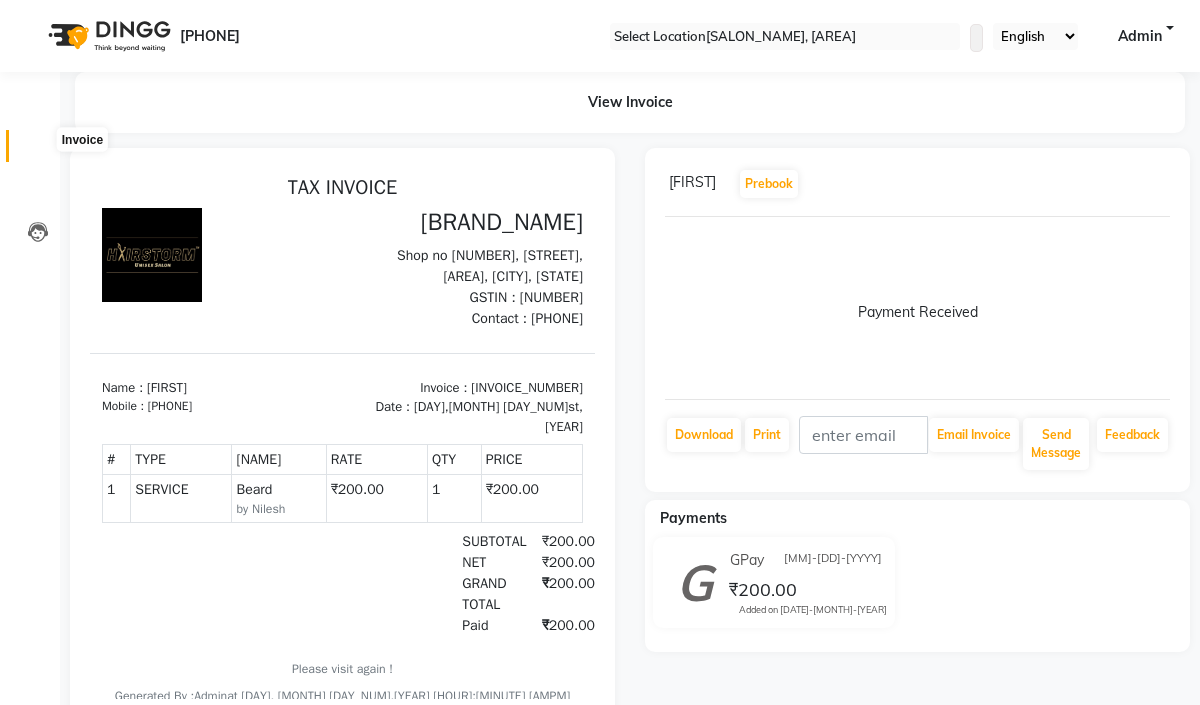 click at bounding box center [38, 151] 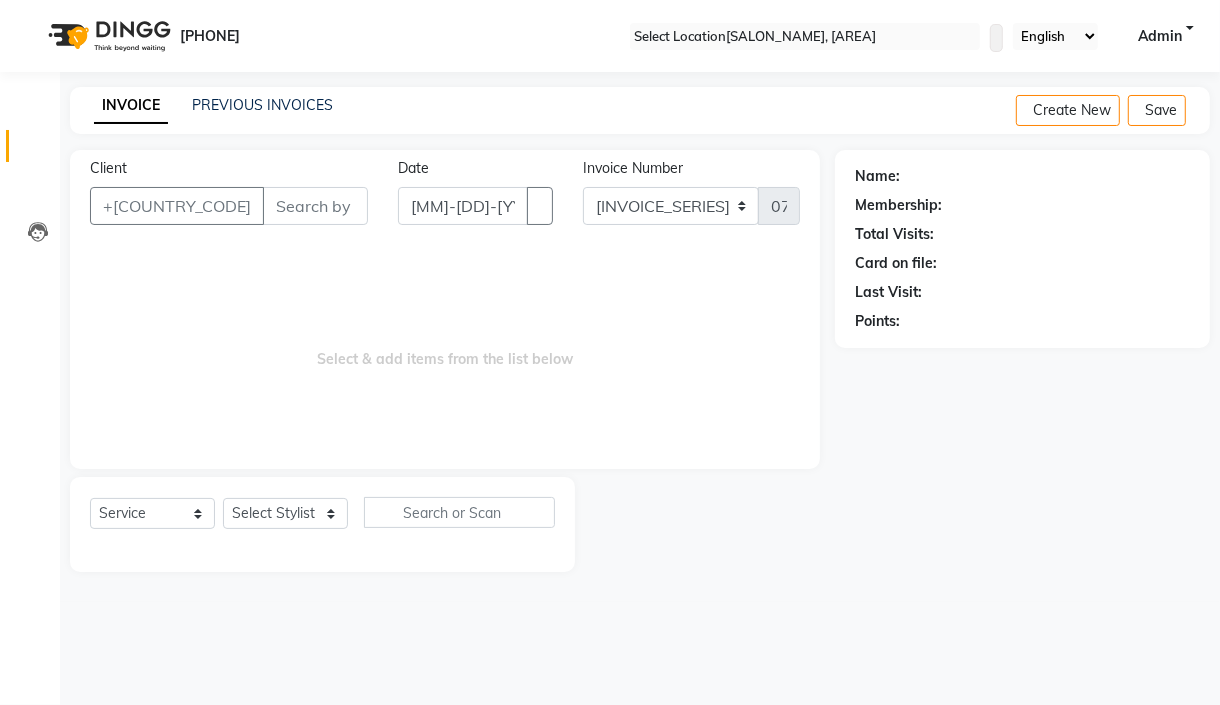 click on "Client" at bounding box center (315, 206) 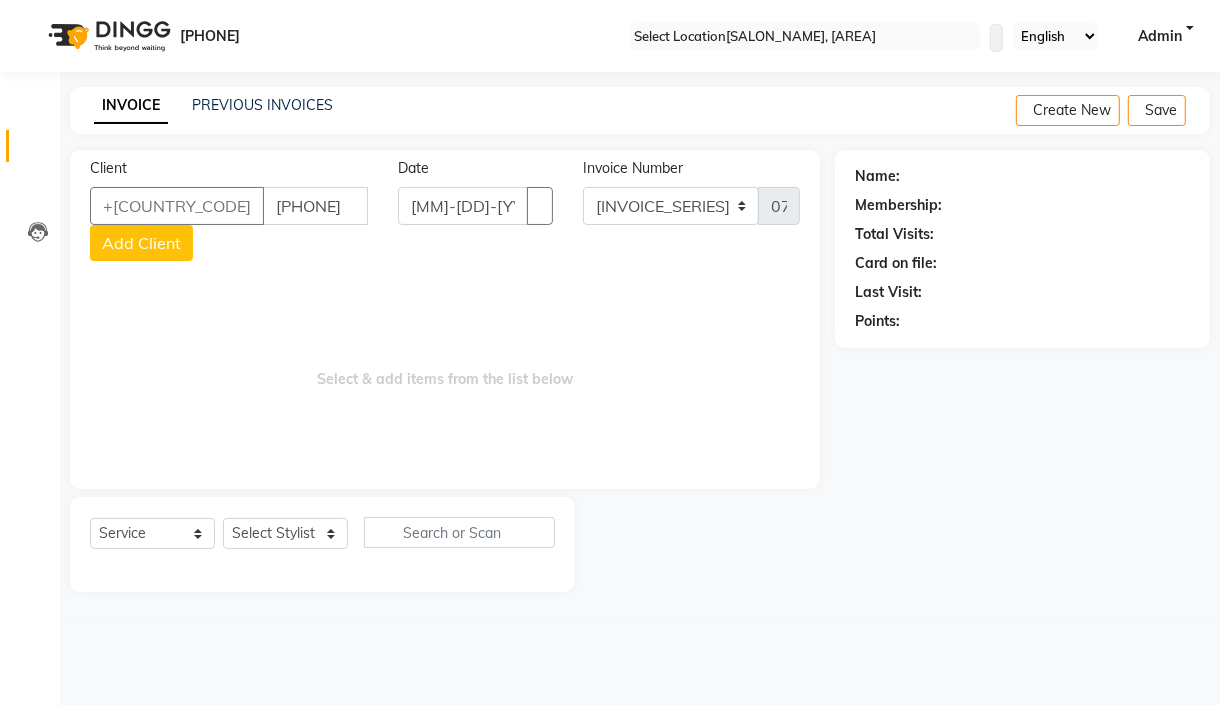 type on "[PHONE]" 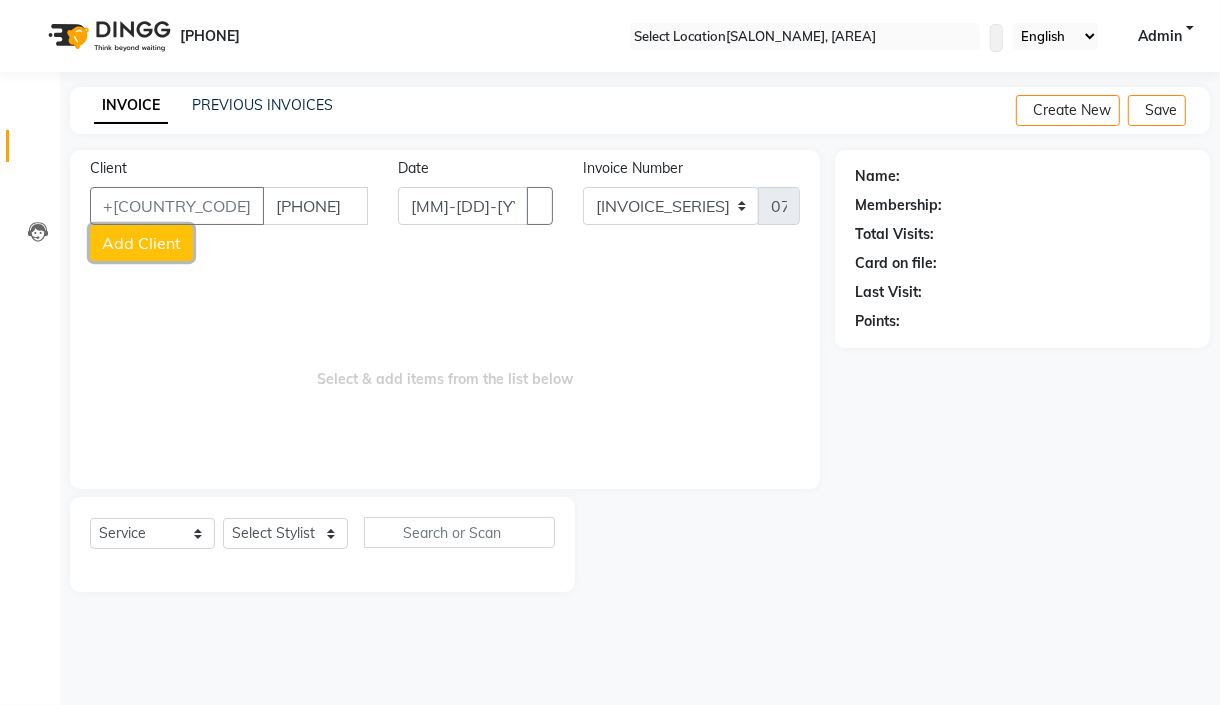 click on "Add Client" at bounding box center [141, 243] 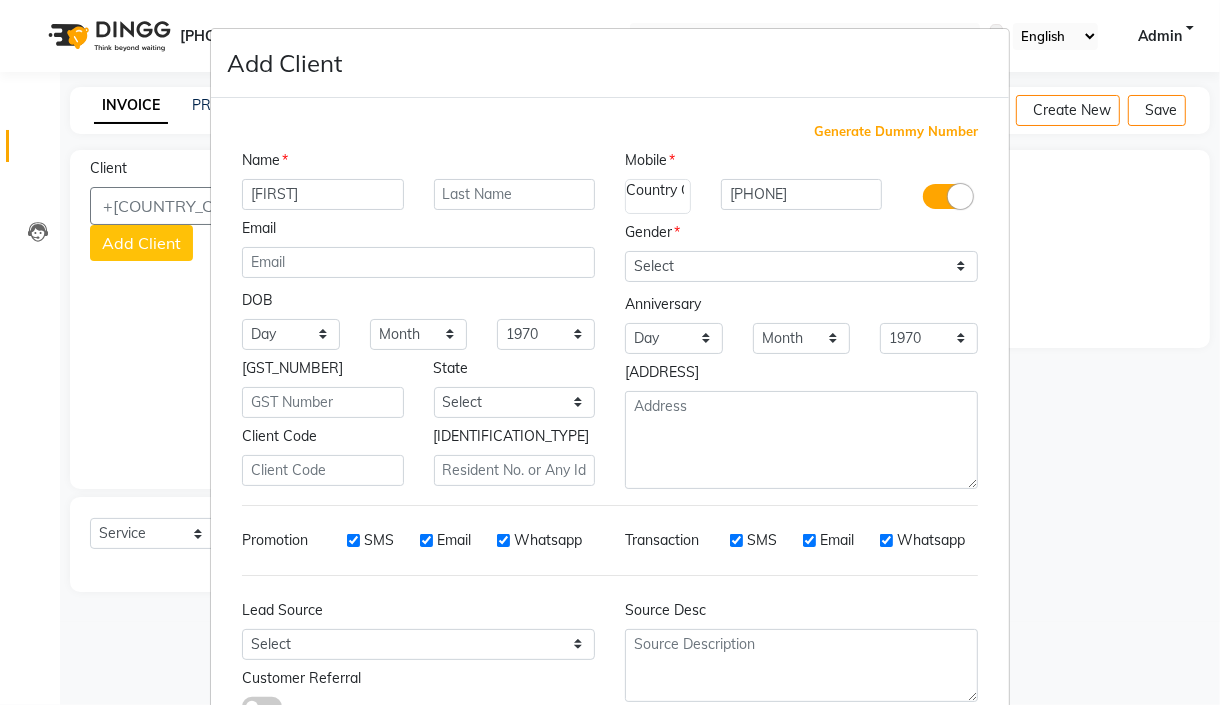type on "[FIRST]" 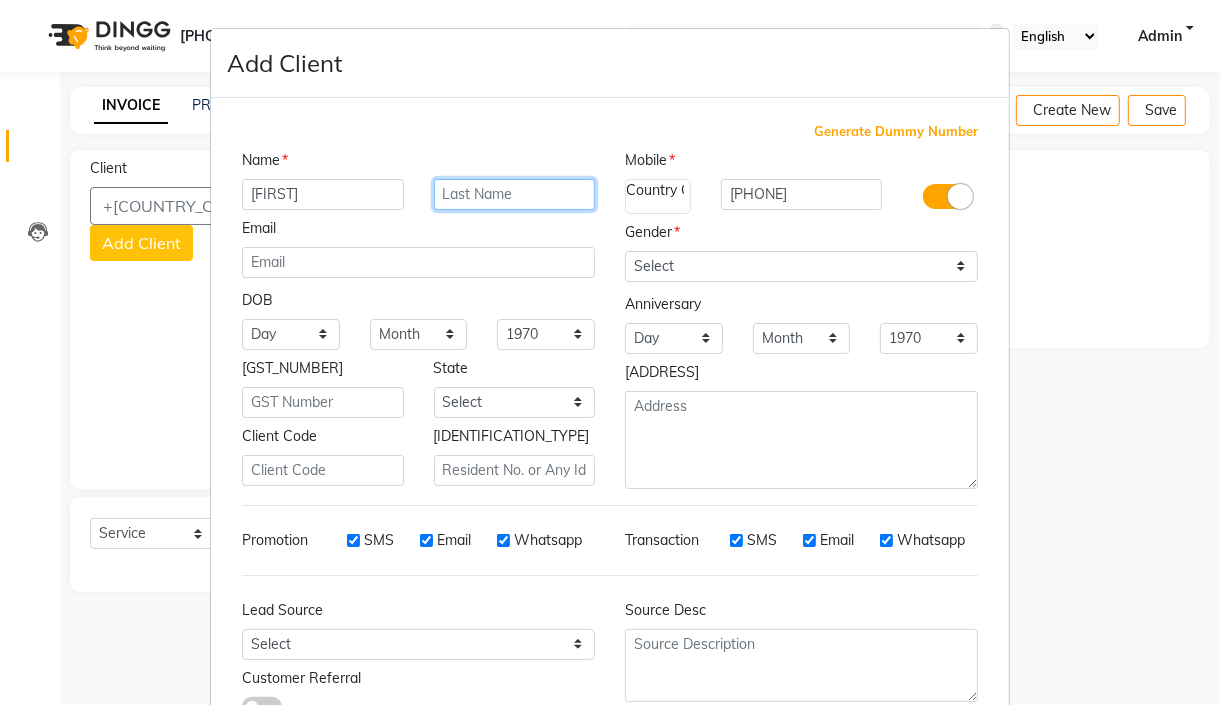 click at bounding box center (515, 194) 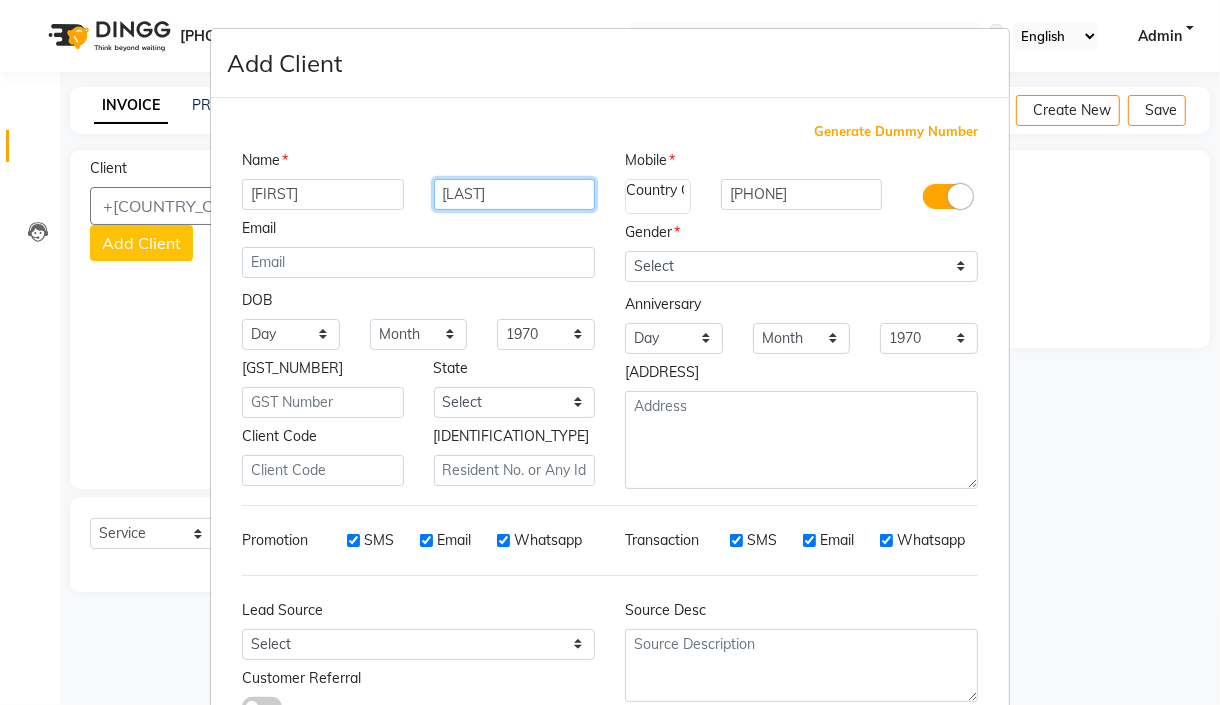 type on "[LAST]" 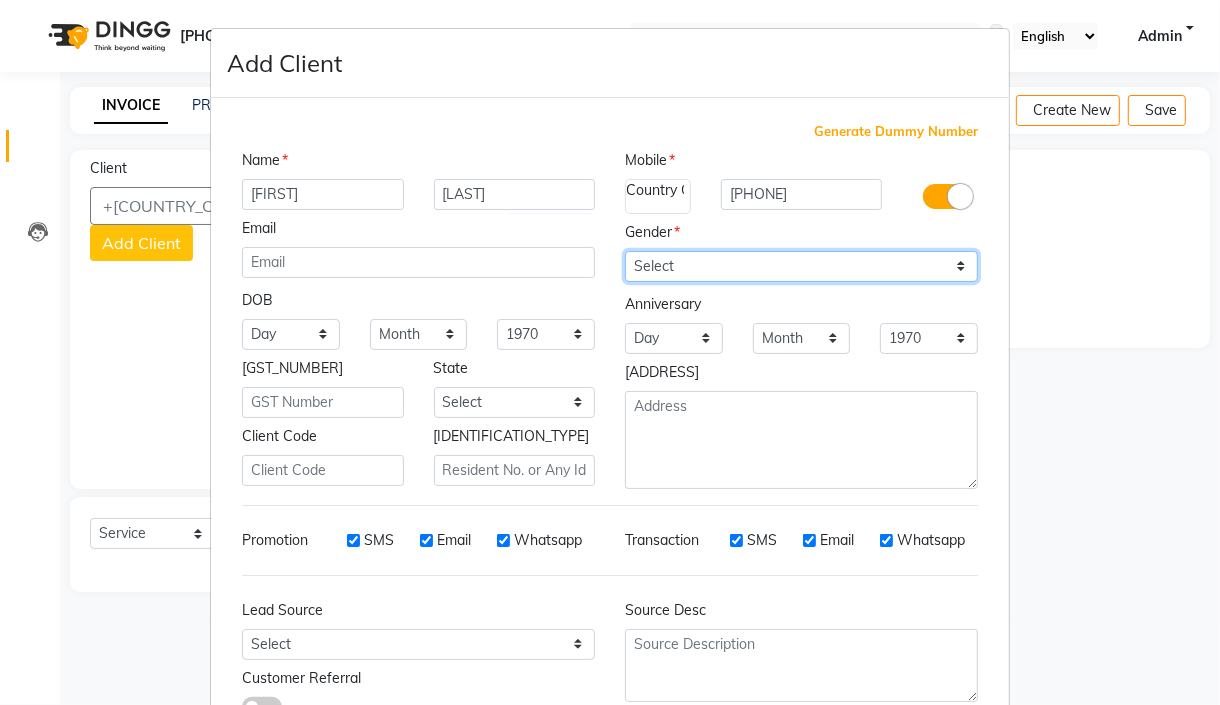 click on "Select [GENDER] [GENDER] [GENDER] [PREFER_NOT_TO_SAY]" at bounding box center (801, 266) 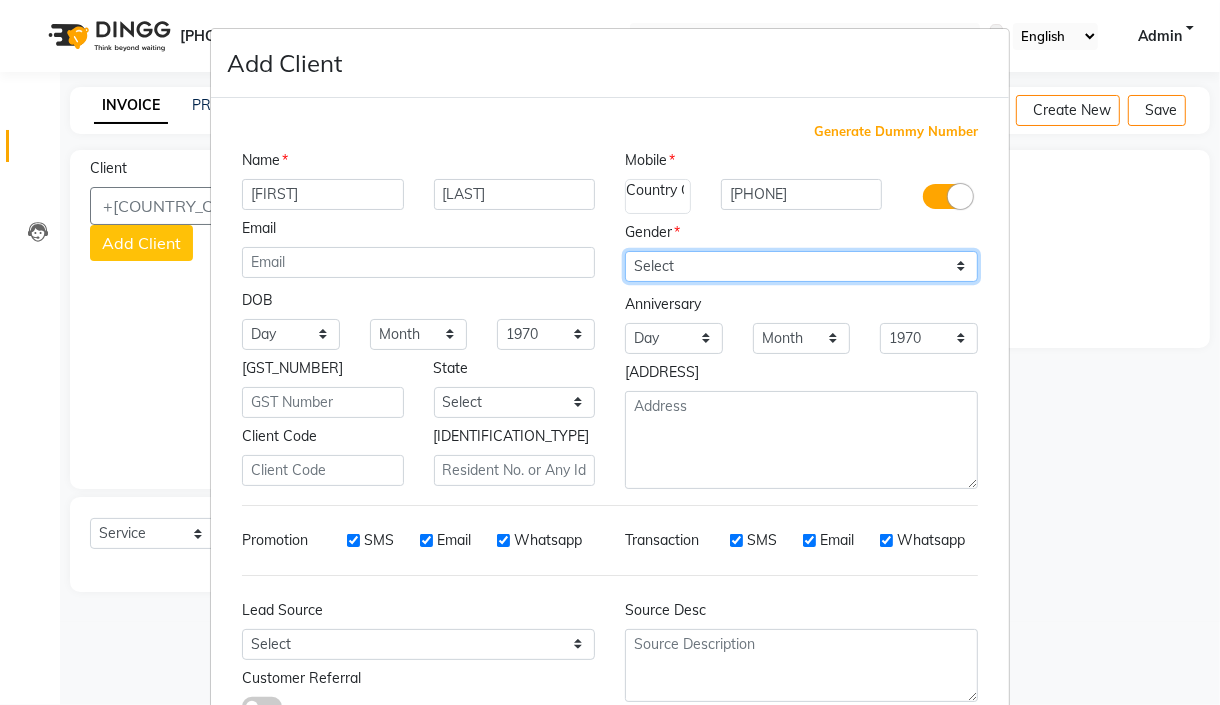 select on "female" 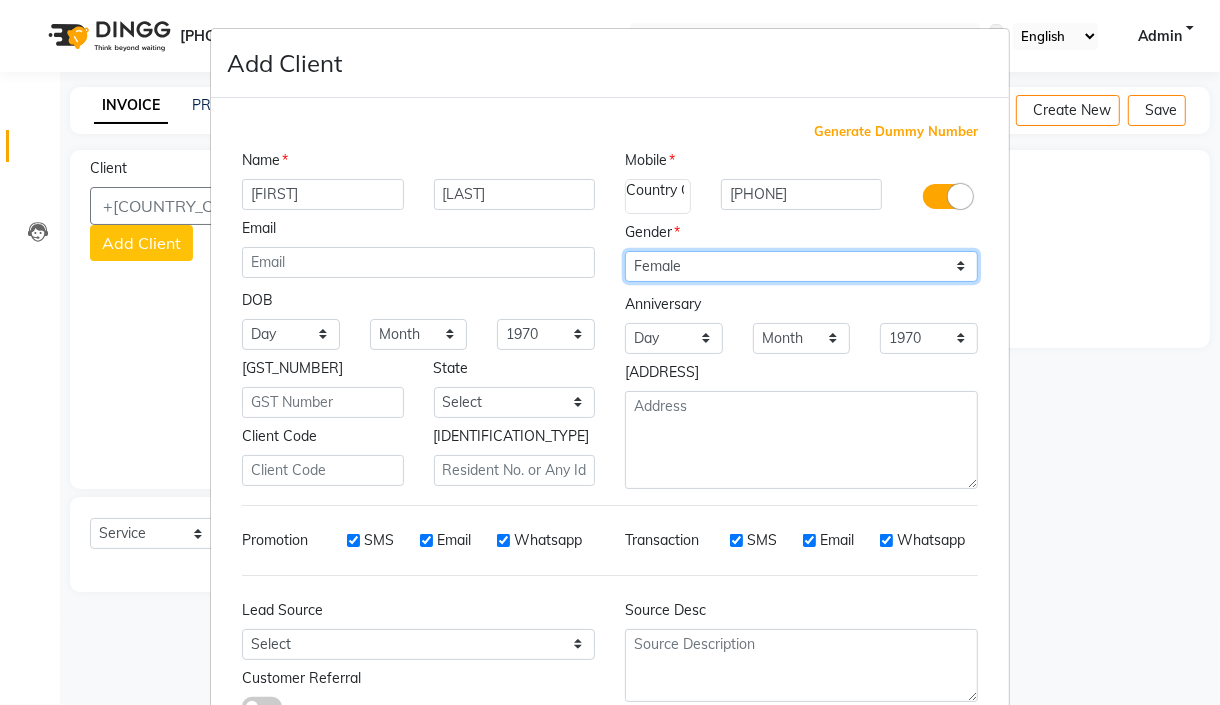 click on "Select [GENDER] [GENDER] [GENDER] [PREFER_NOT_TO_SAY]" at bounding box center (801, 266) 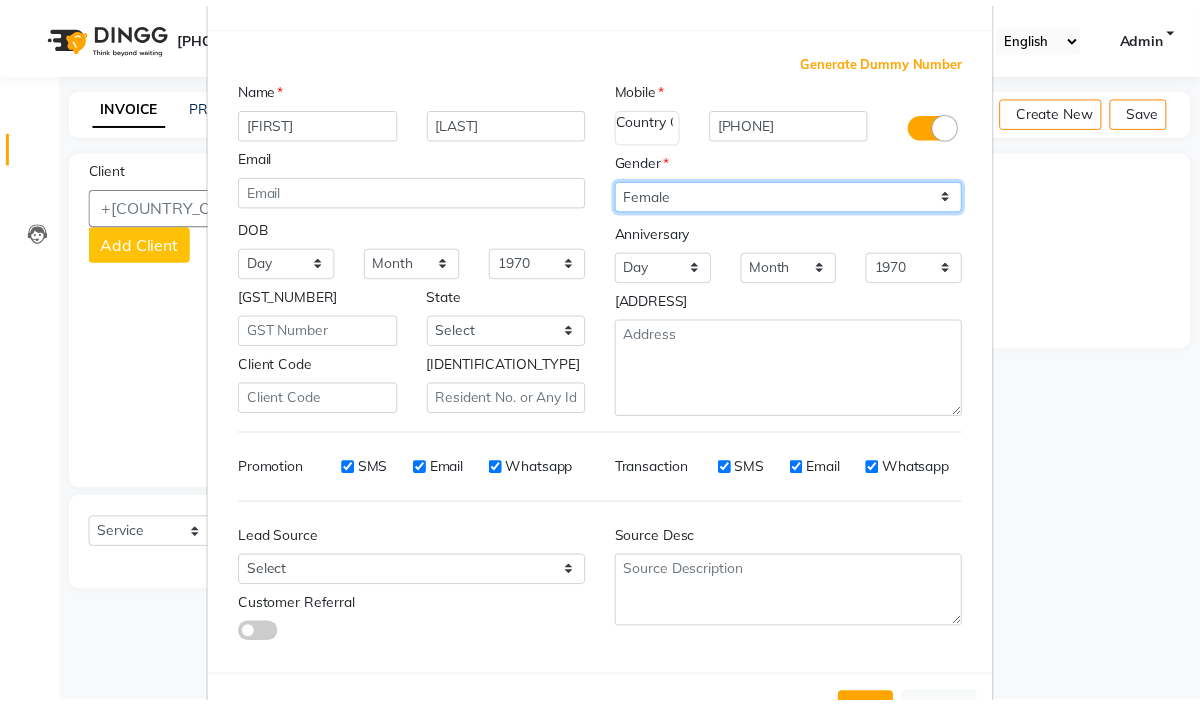 scroll, scrollTop: 147, scrollLeft: 0, axis: vertical 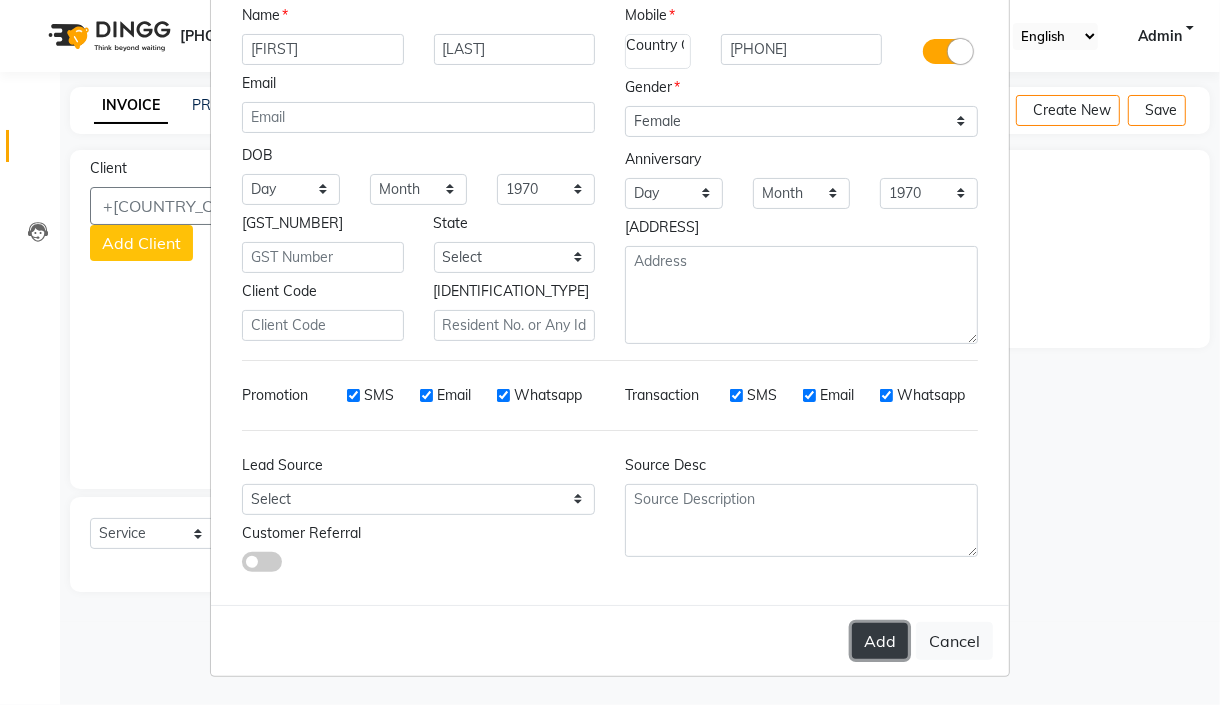 click on "Add" at bounding box center (880, 641) 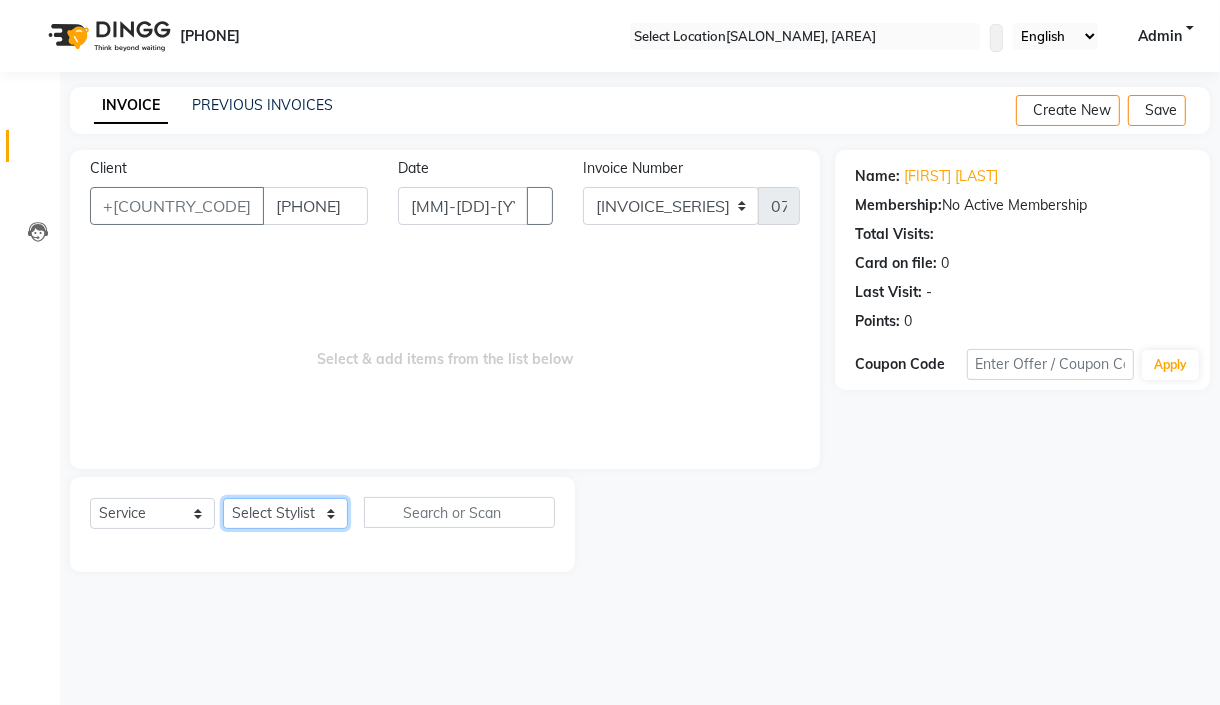 click on "Select Stylist [FIRST] [LAST] [FIRST] [FIRST] [FIRST] [FIRST] [FIRST] [FIRST] [FIRST] [FIRST]" at bounding box center [285, 513] 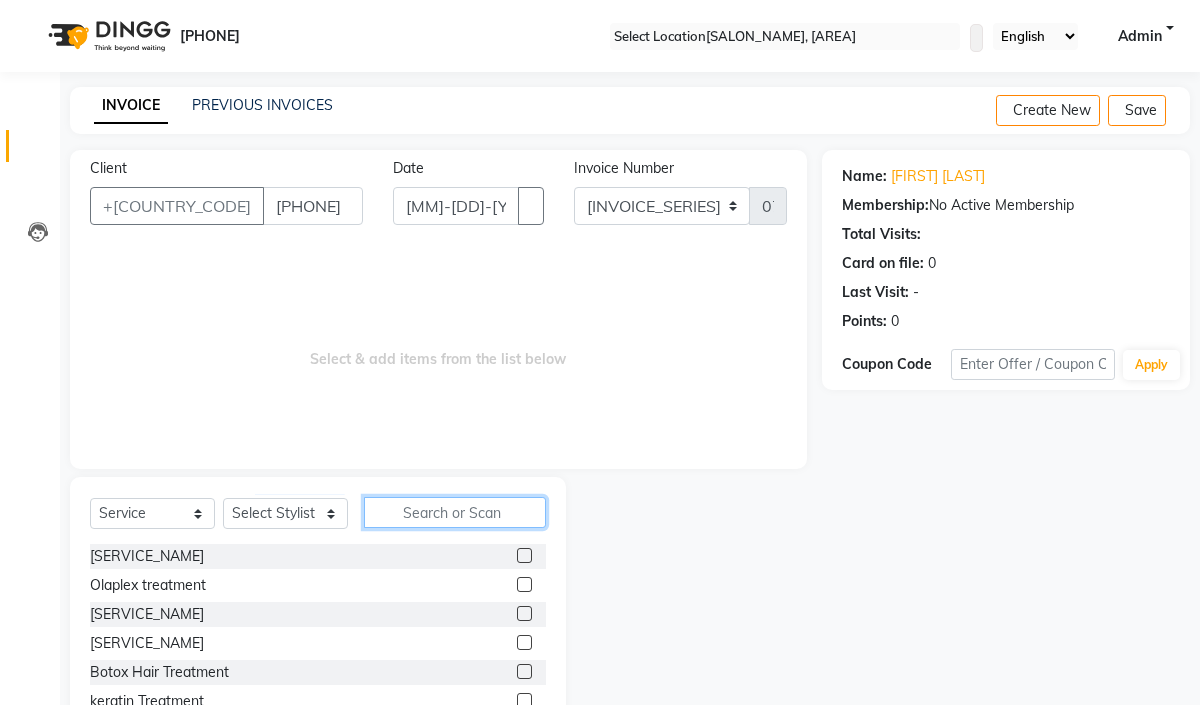 click at bounding box center [455, 512] 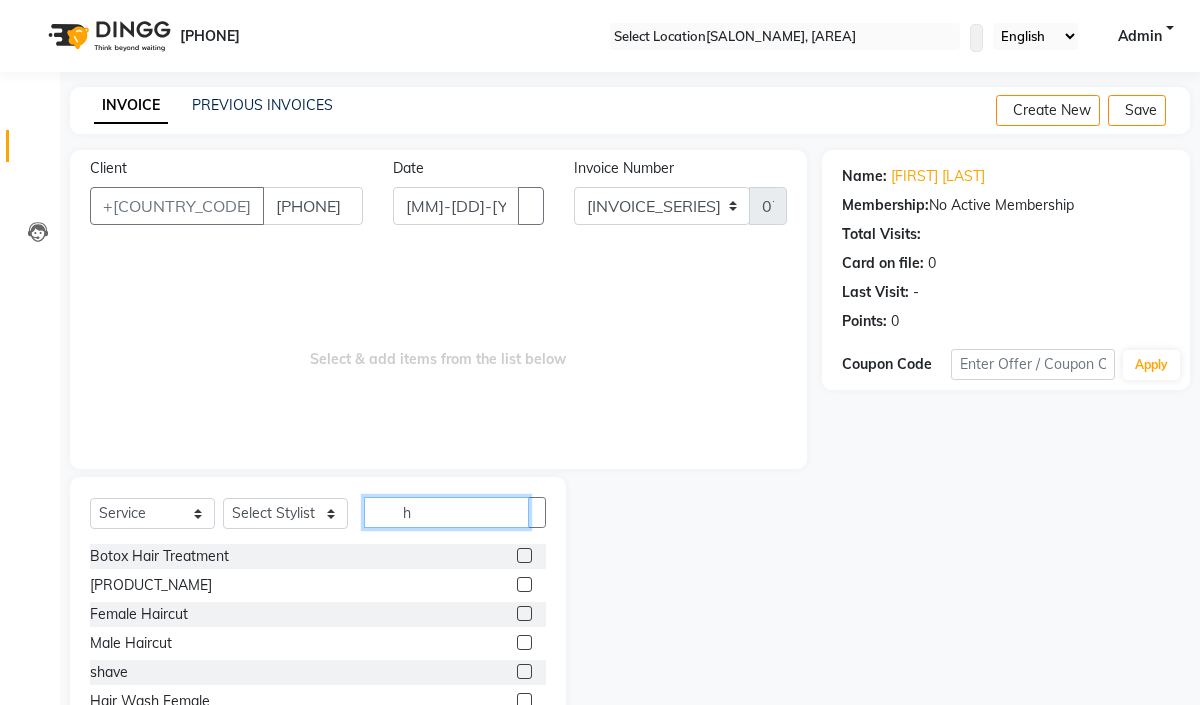 type on "h" 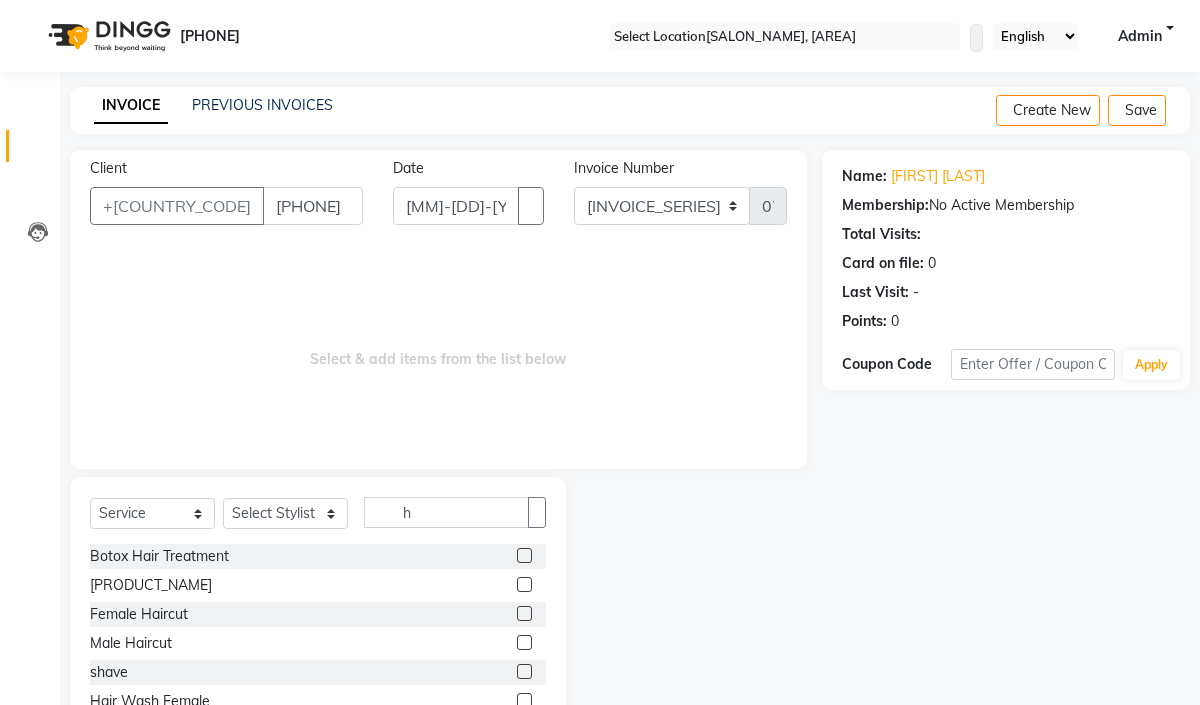 click at bounding box center (524, 613) 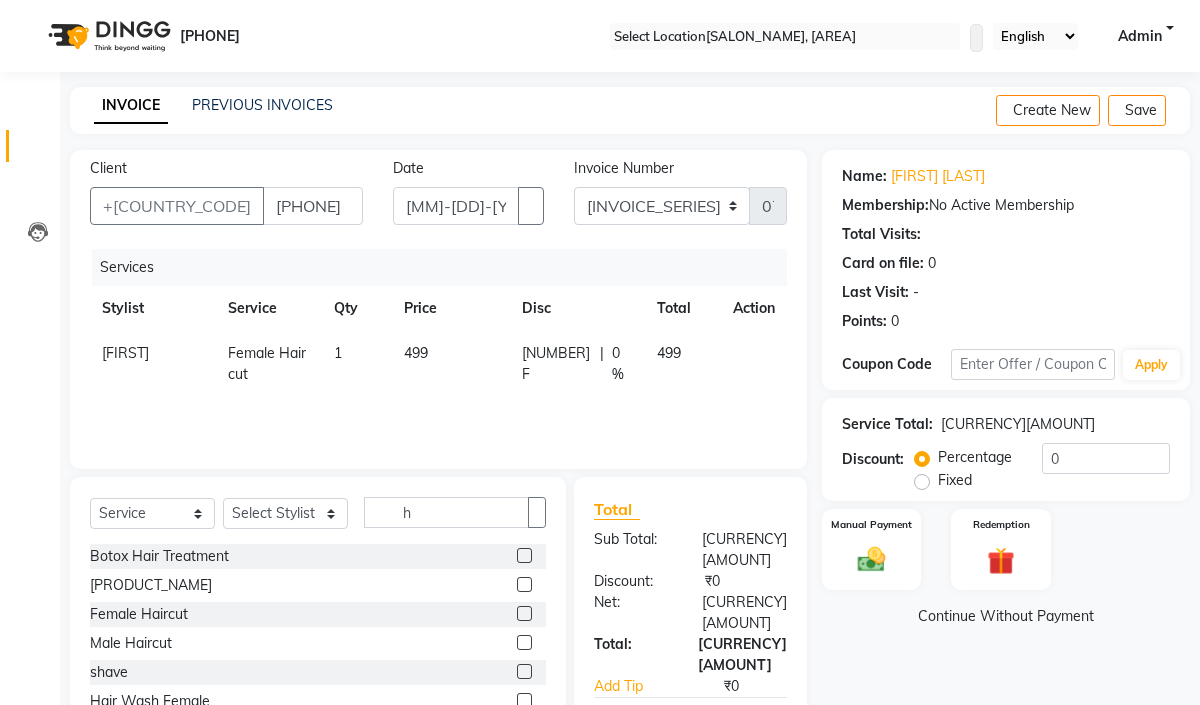 click on "499" at bounding box center (451, 364) 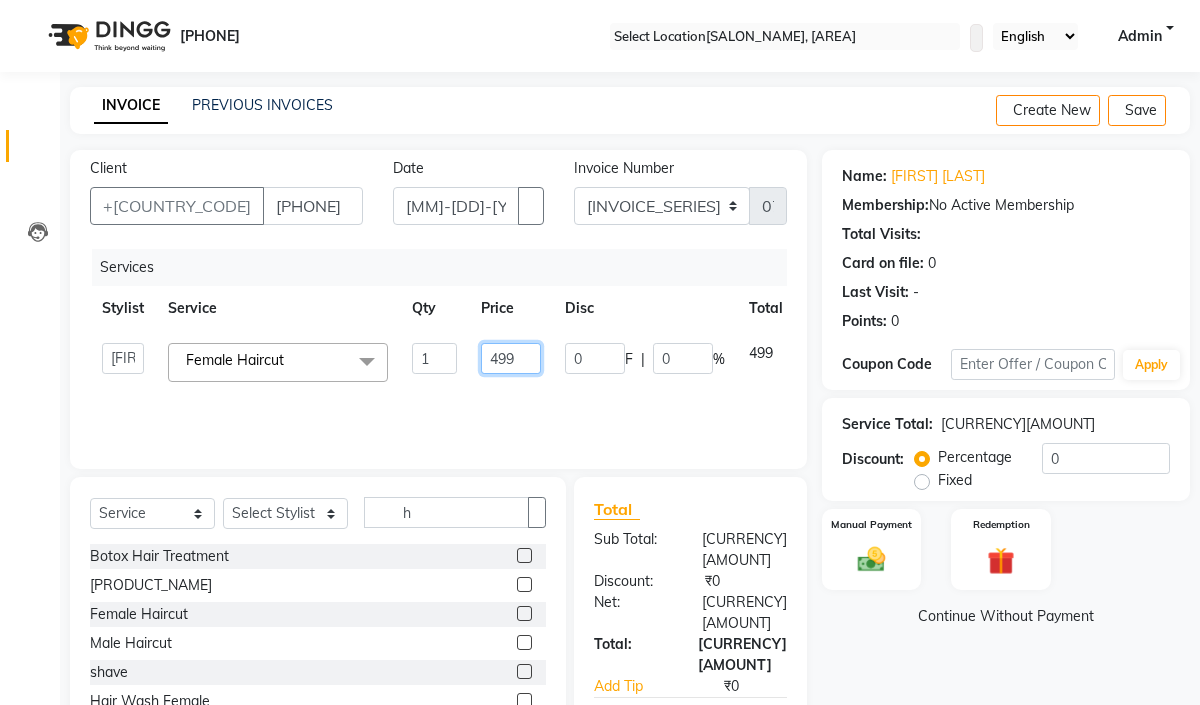 click on "499" at bounding box center (434, 358) 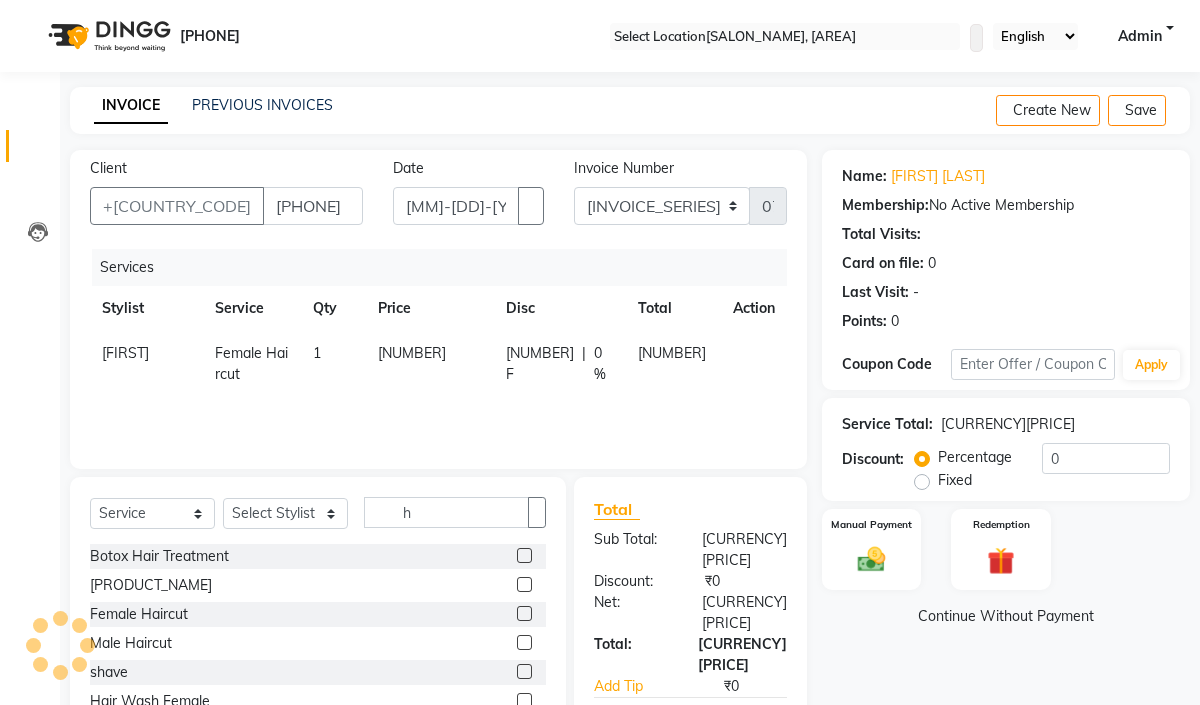 click at bounding box center [524, 613] 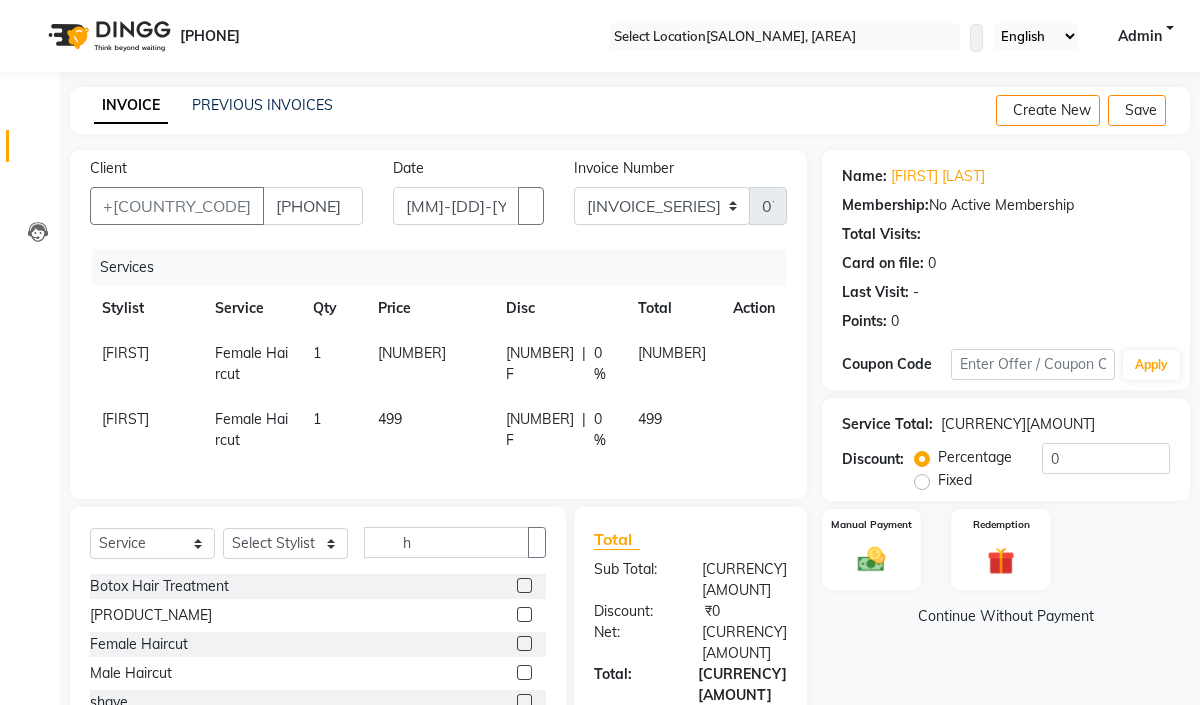 click on "499" at bounding box center [429, 364] 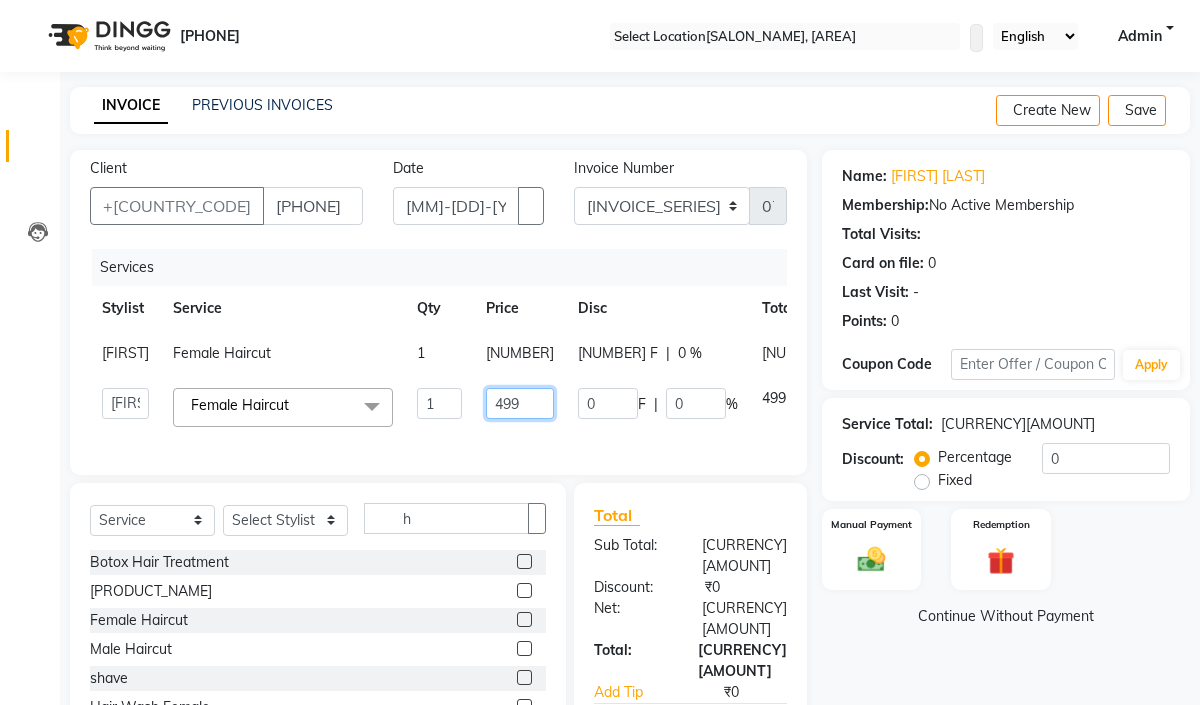 click on "499" at bounding box center [439, 403] 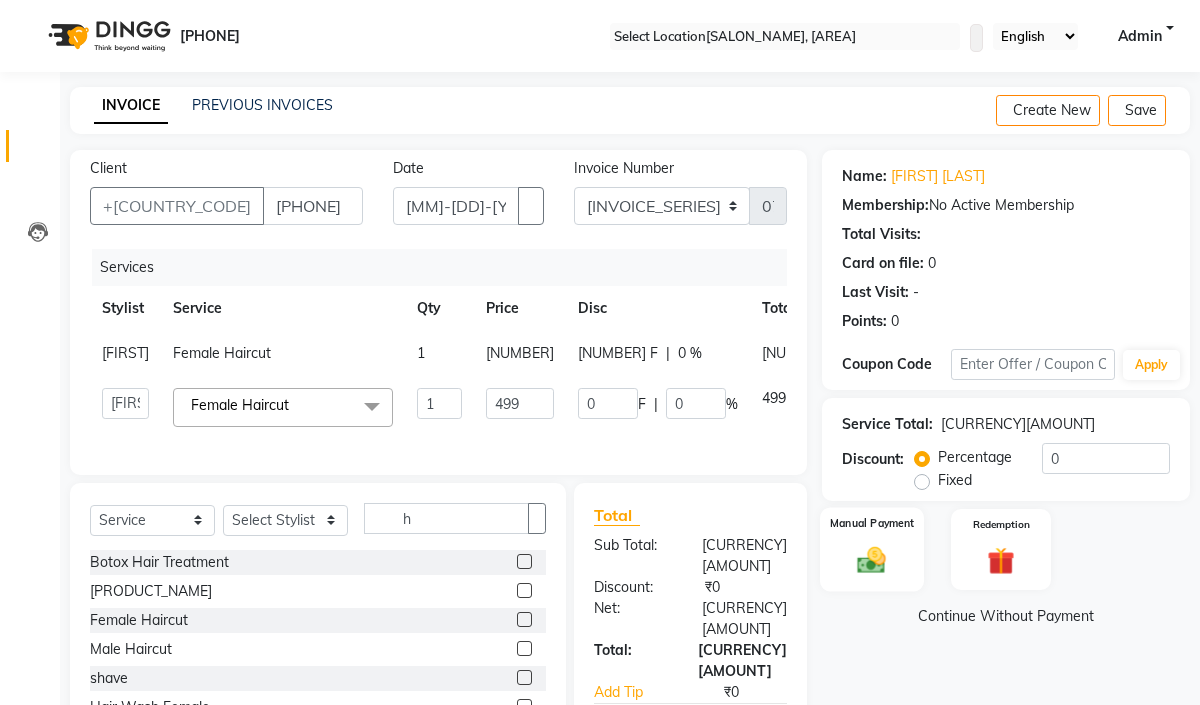 click at bounding box center [871, 559] 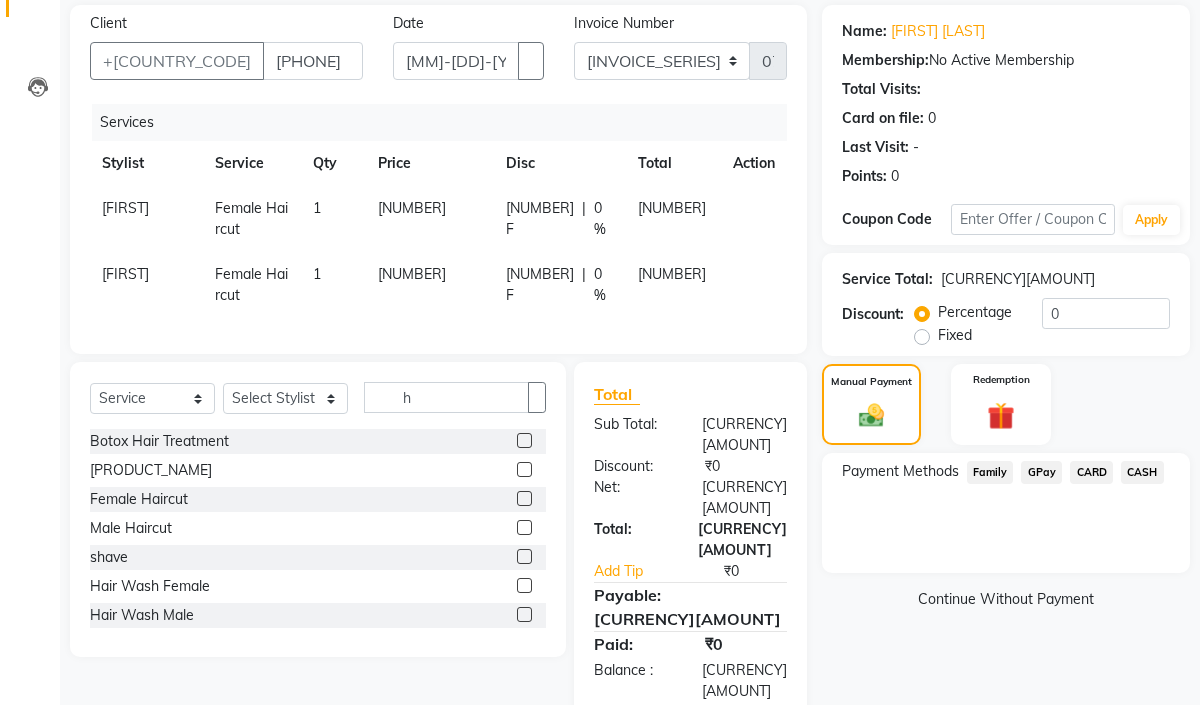 scroll, scrollTop: 146, scrollLeft: 0, axis: vertical 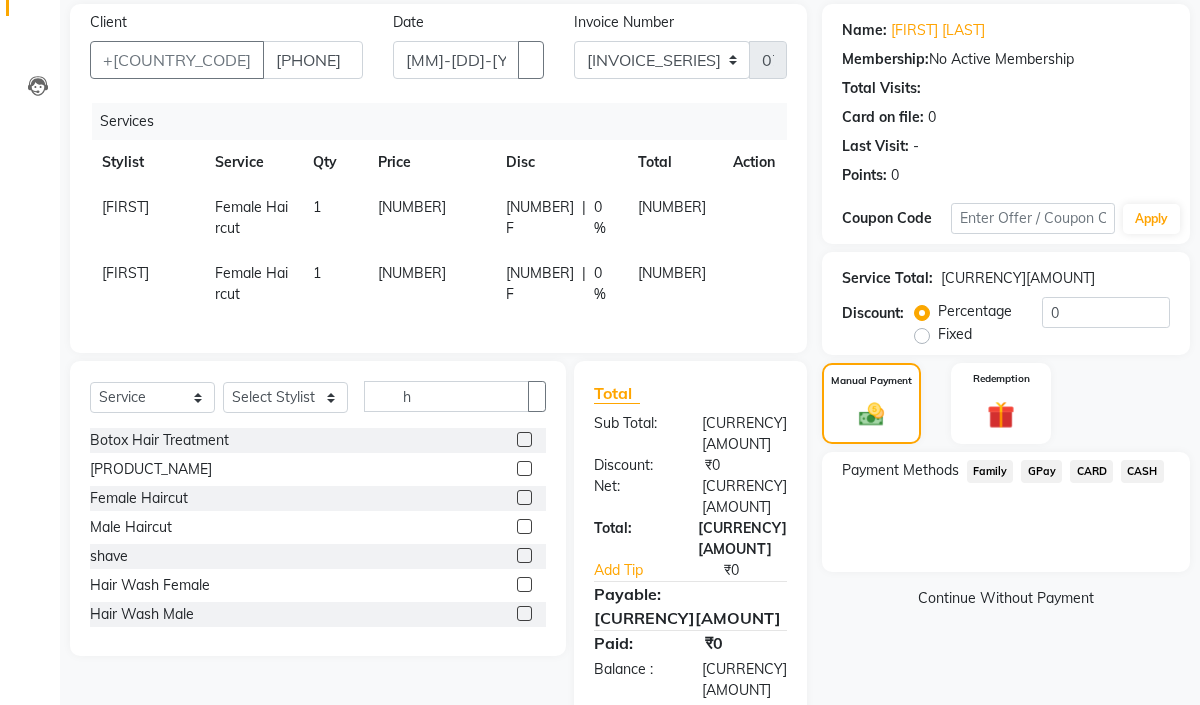 click on "GPay" at bounding box center (990, 471) 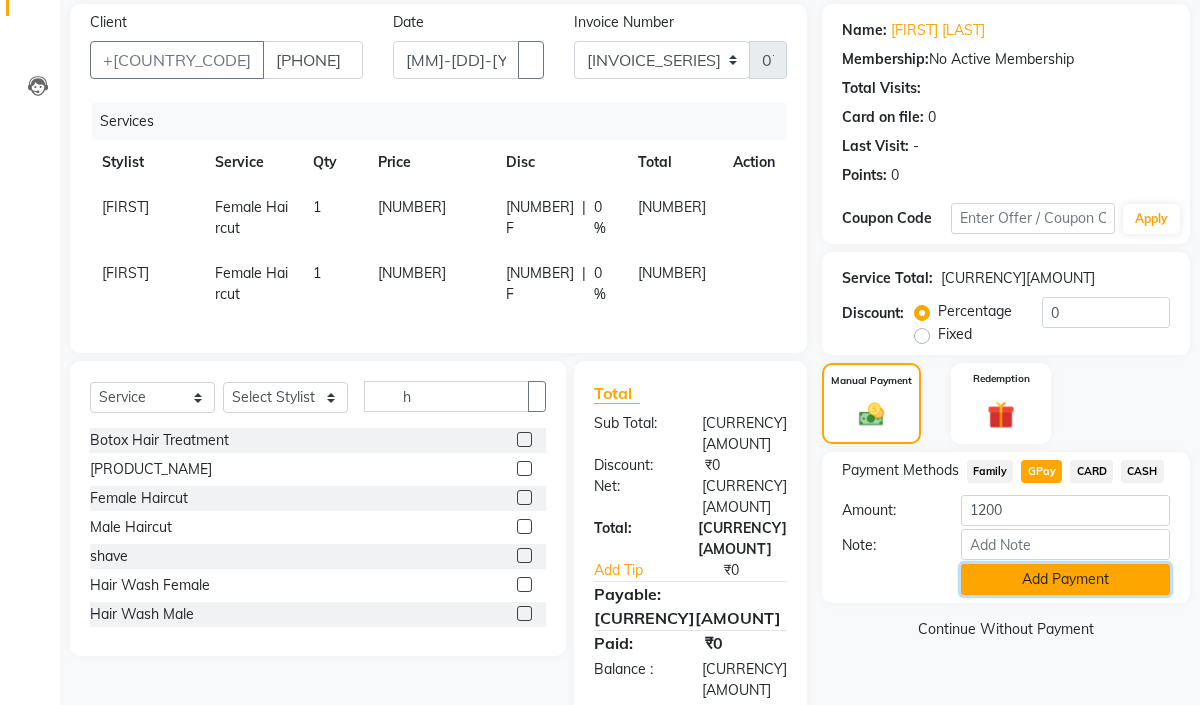 click on "Add Payment" at bounding box center (1065, 579) 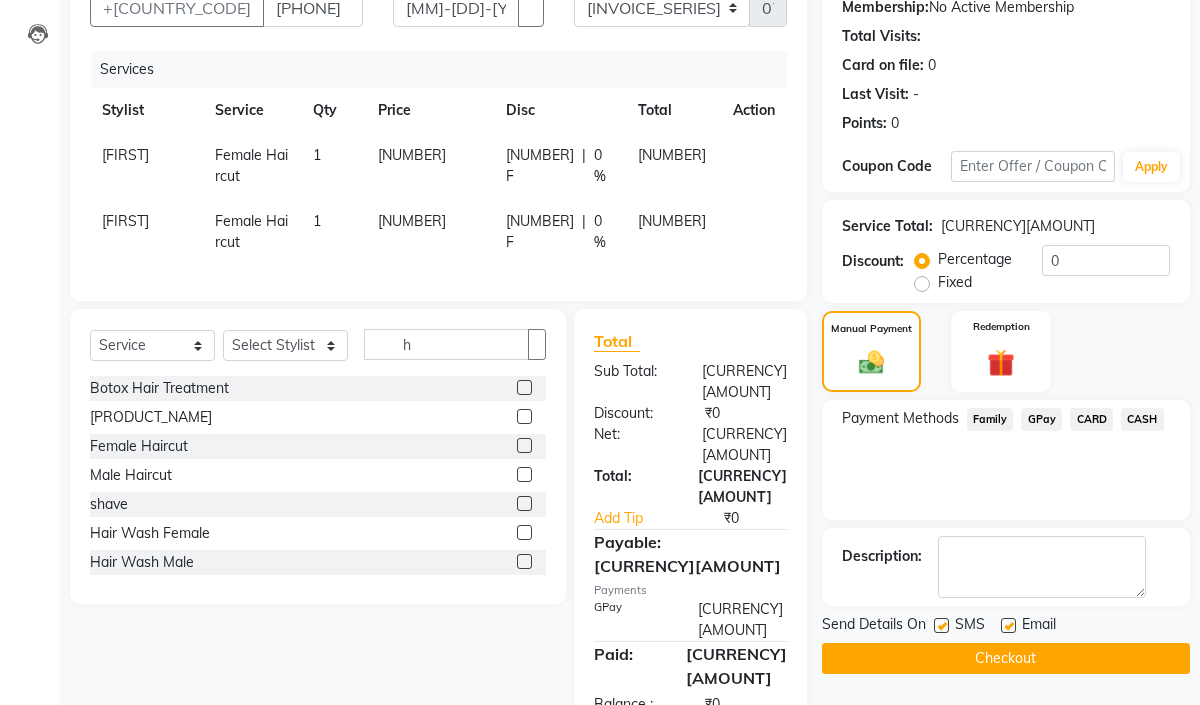 scroll, scrollTop: 203, scrollLeft: 0, axis: vertical 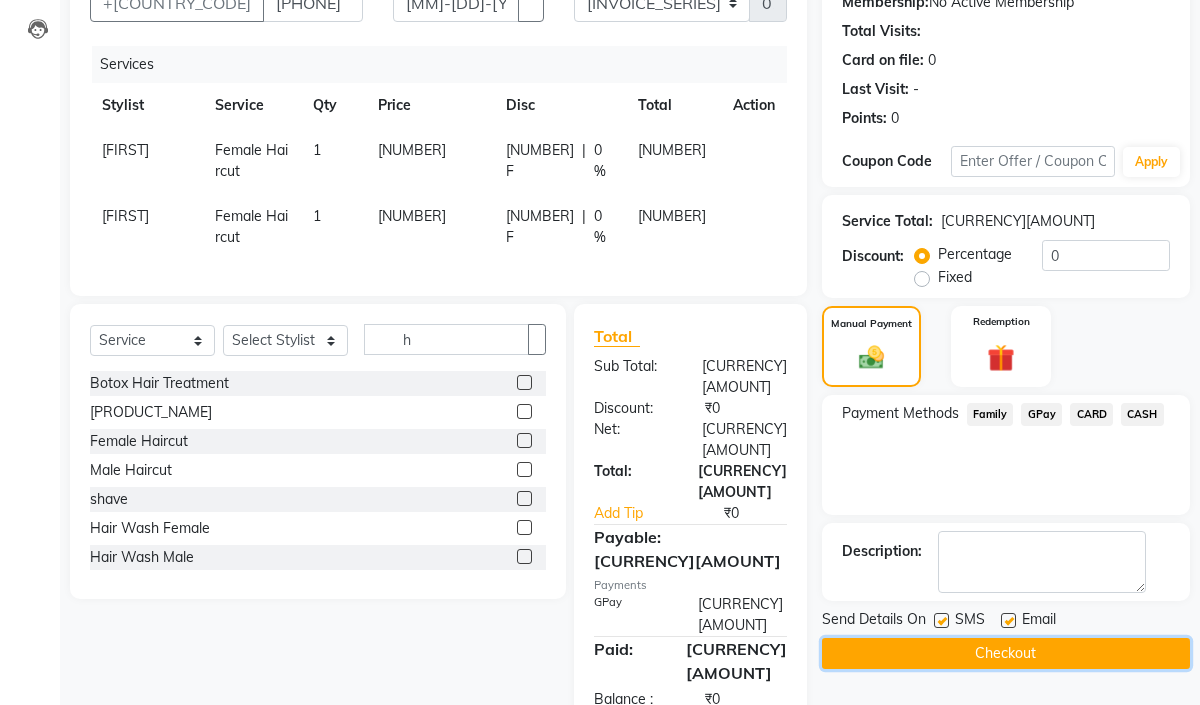 click on "Checkout" at bounding box center [1006, 653] 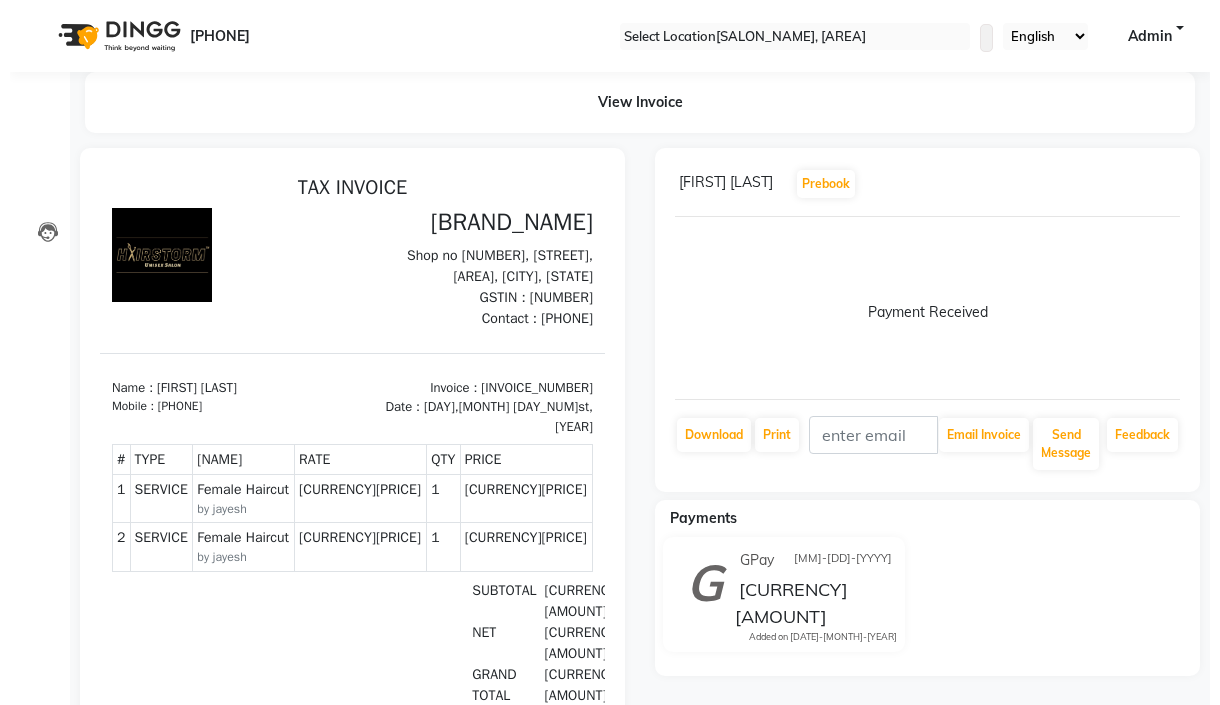 scroll, scrollTop: 0, scrollLeft: 0, axis: both 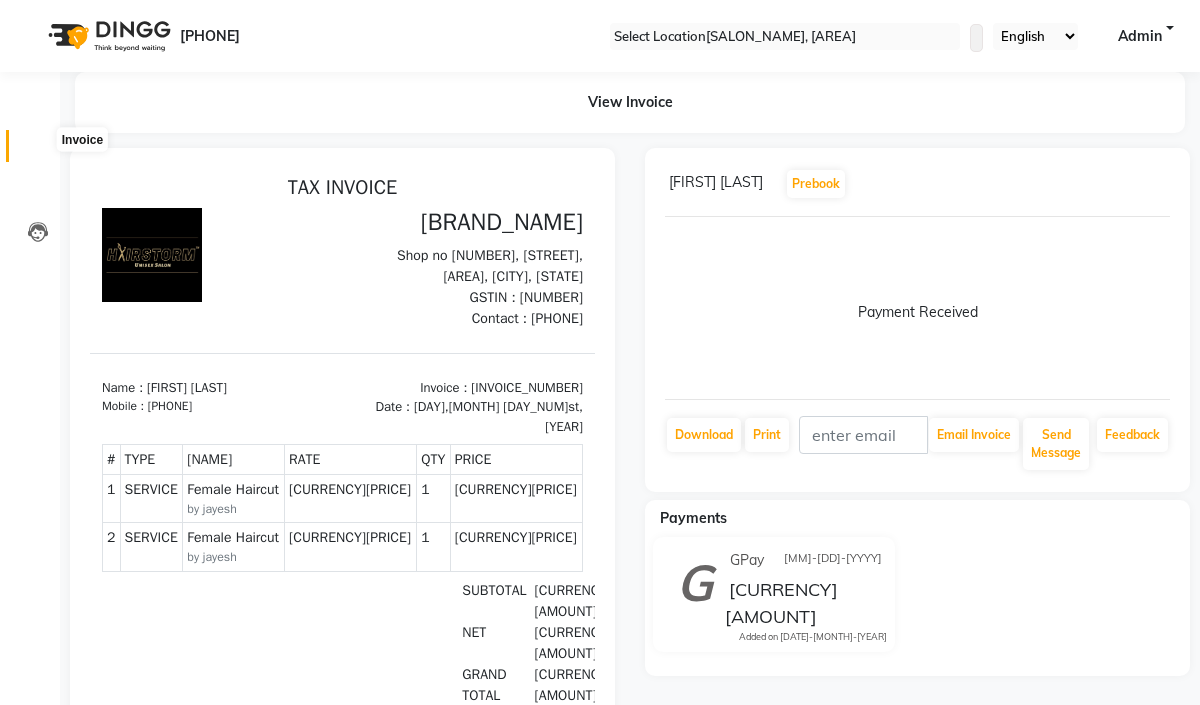 click at bounding box center [38, 151] 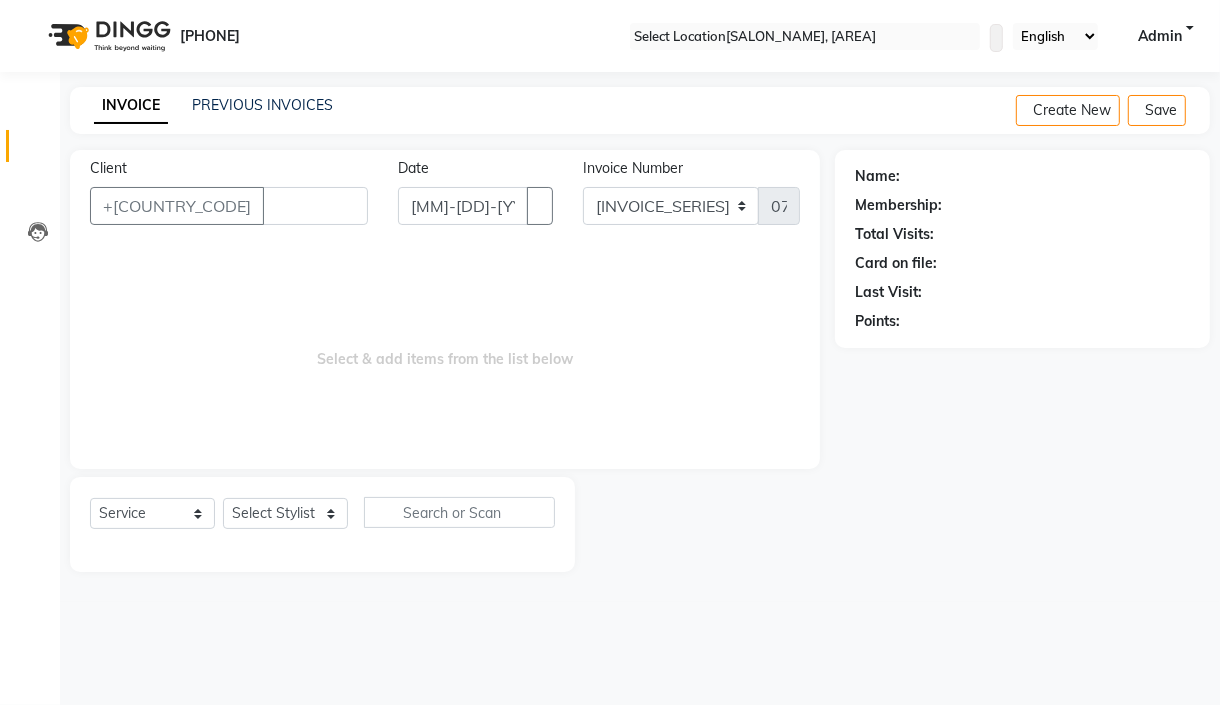 type 